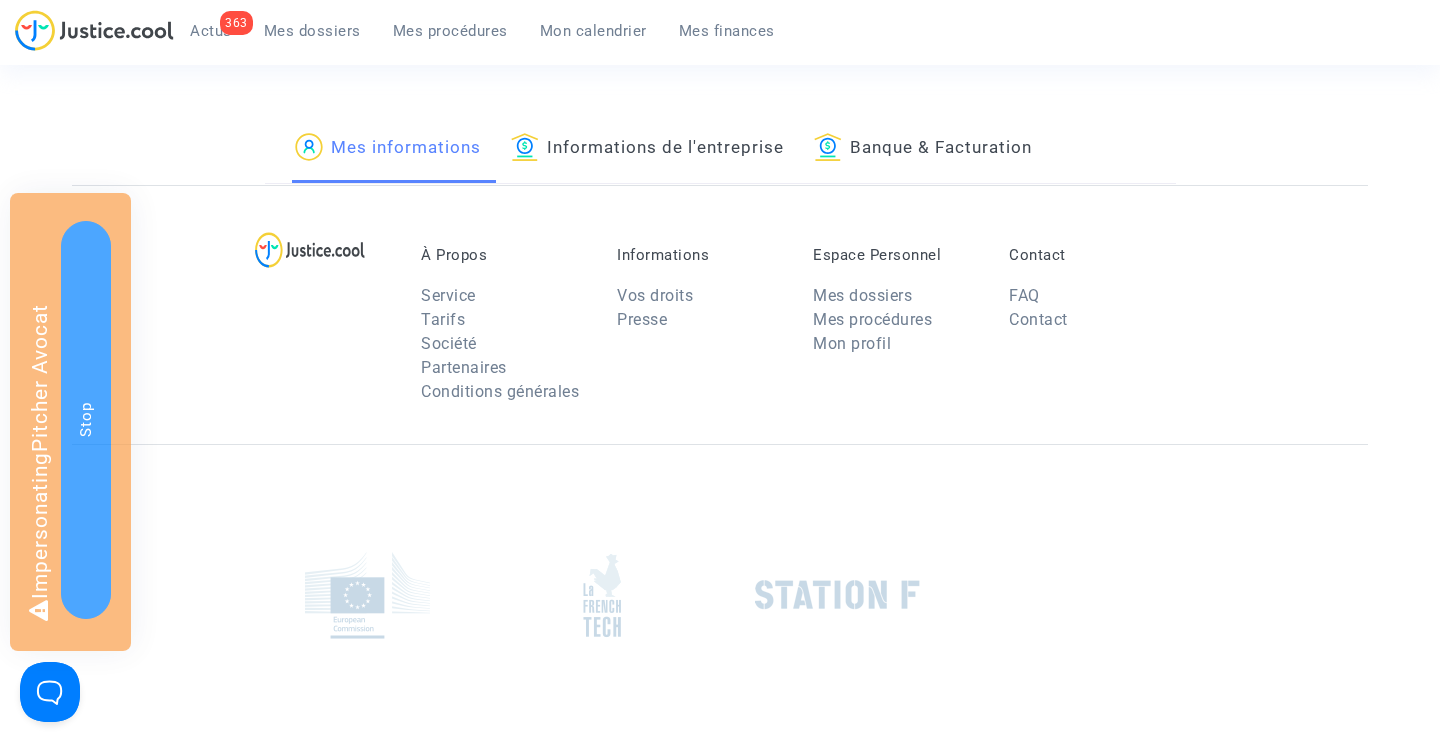 scroll, scrollTop: 0, scrollLeft: 0, axis: both 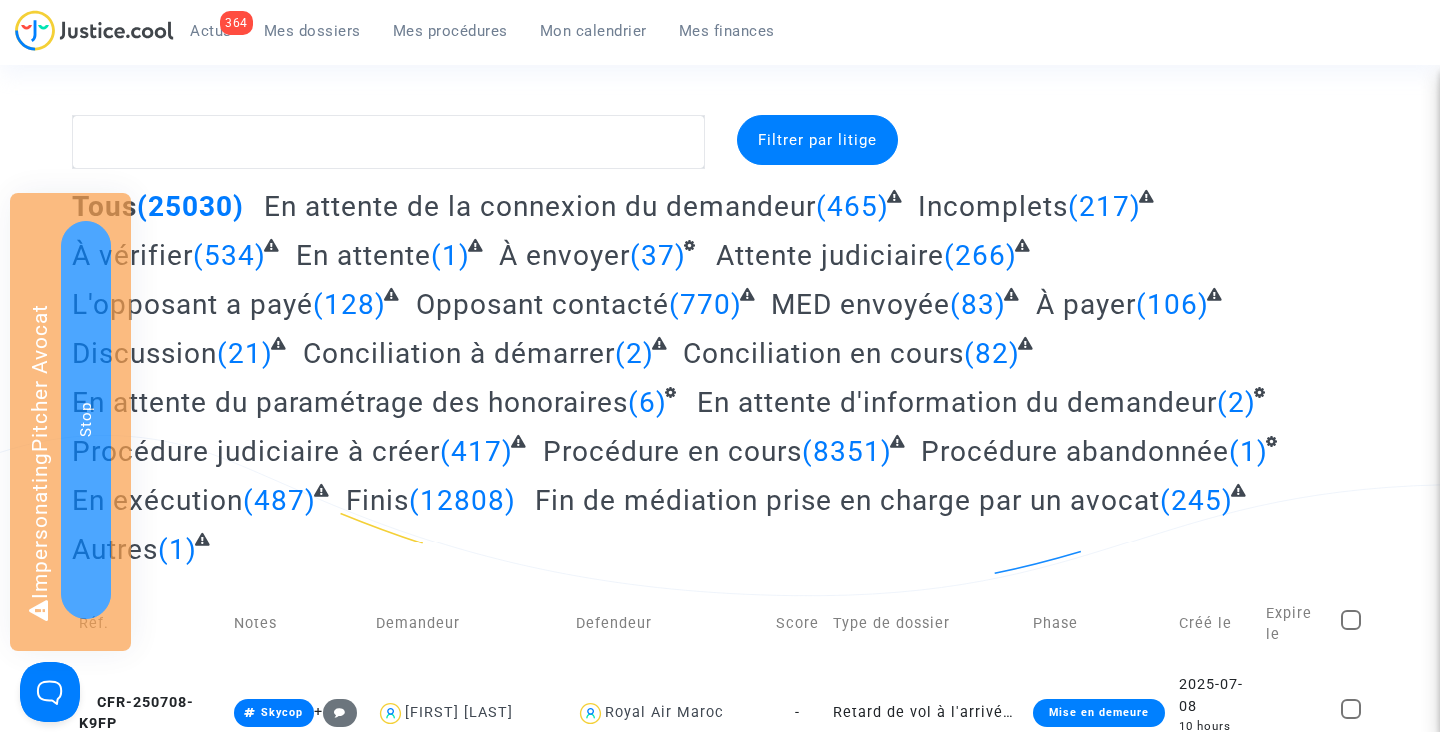 click on "Mes procédures" at bounding box center [450, 31] 